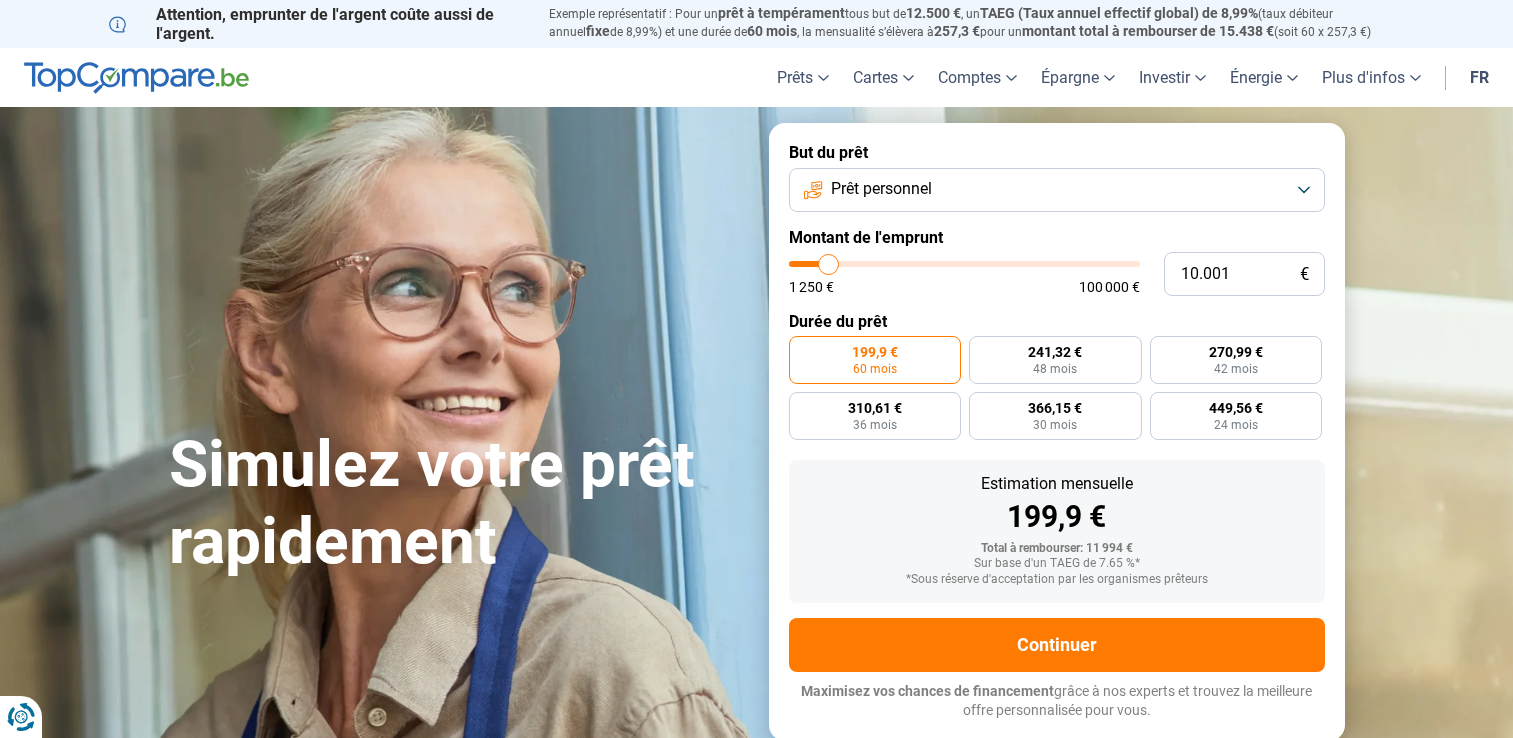 scroll, scrollTop: 0, scrollLeft: 0, axis: both 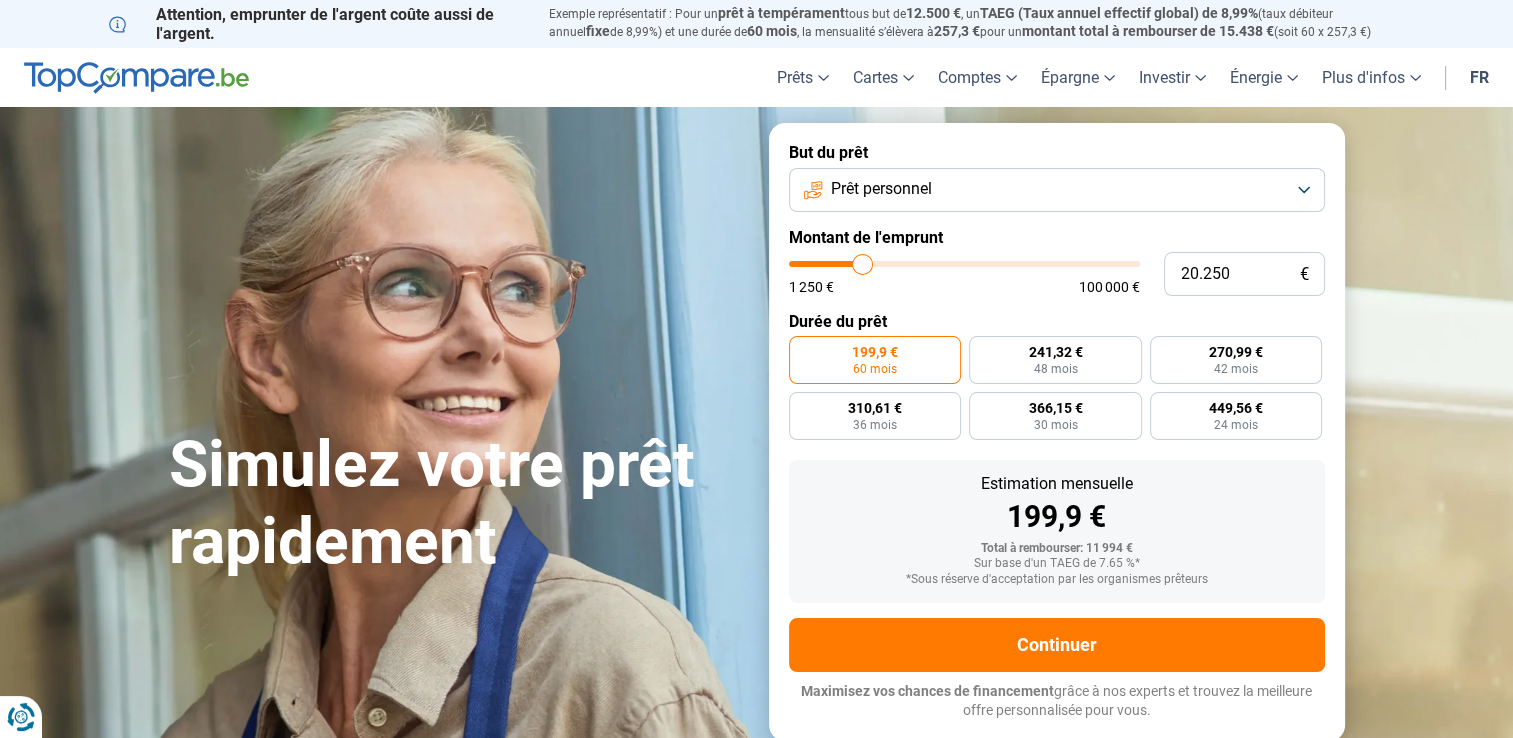 drag, startPoint x: 829, startPoint y: 271, endPoint x: 863, endPoint y: 269, distance: 34.058773 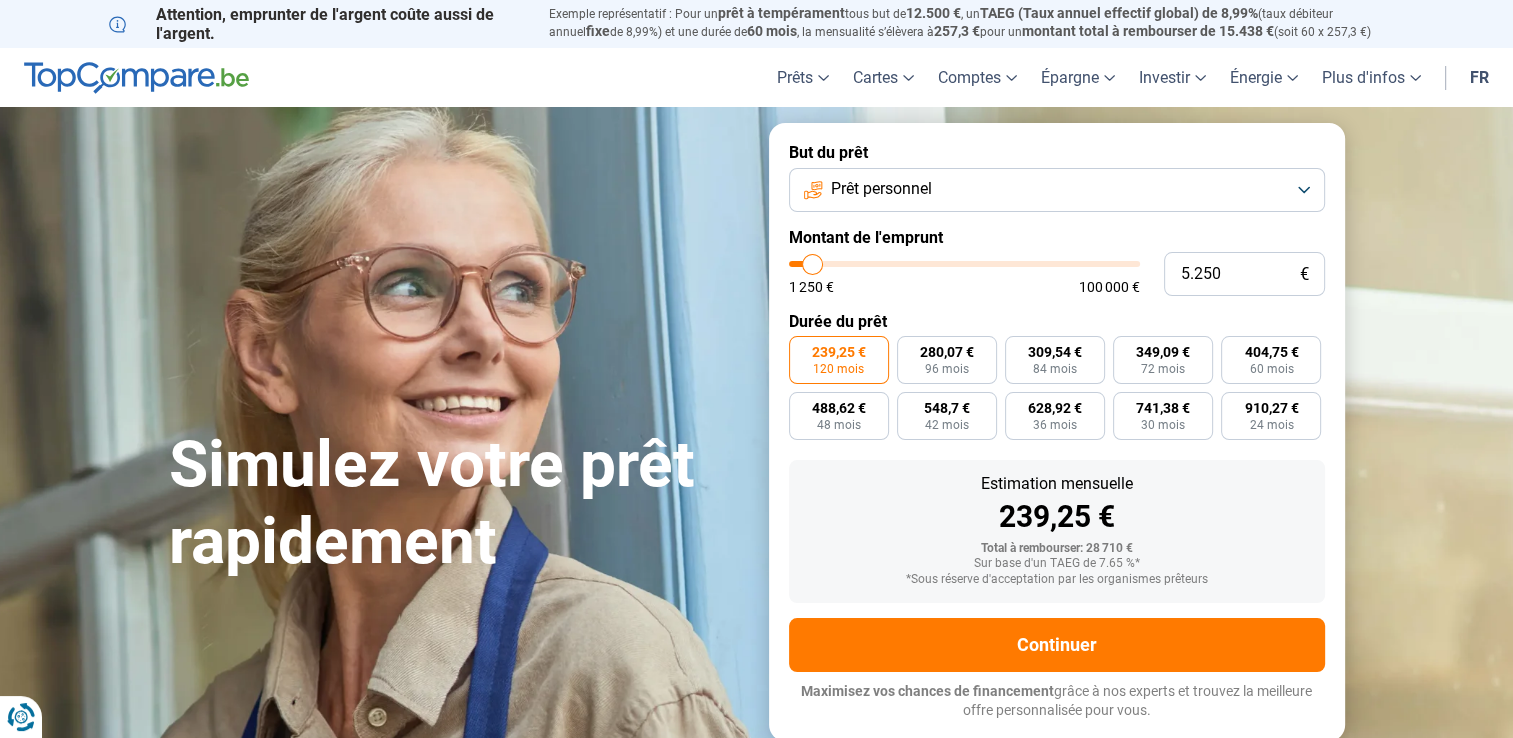 drag, startPoint x: 861, startPoint y: 265, endPoint x: 812, endPoint y: 277, distance: 50.447994 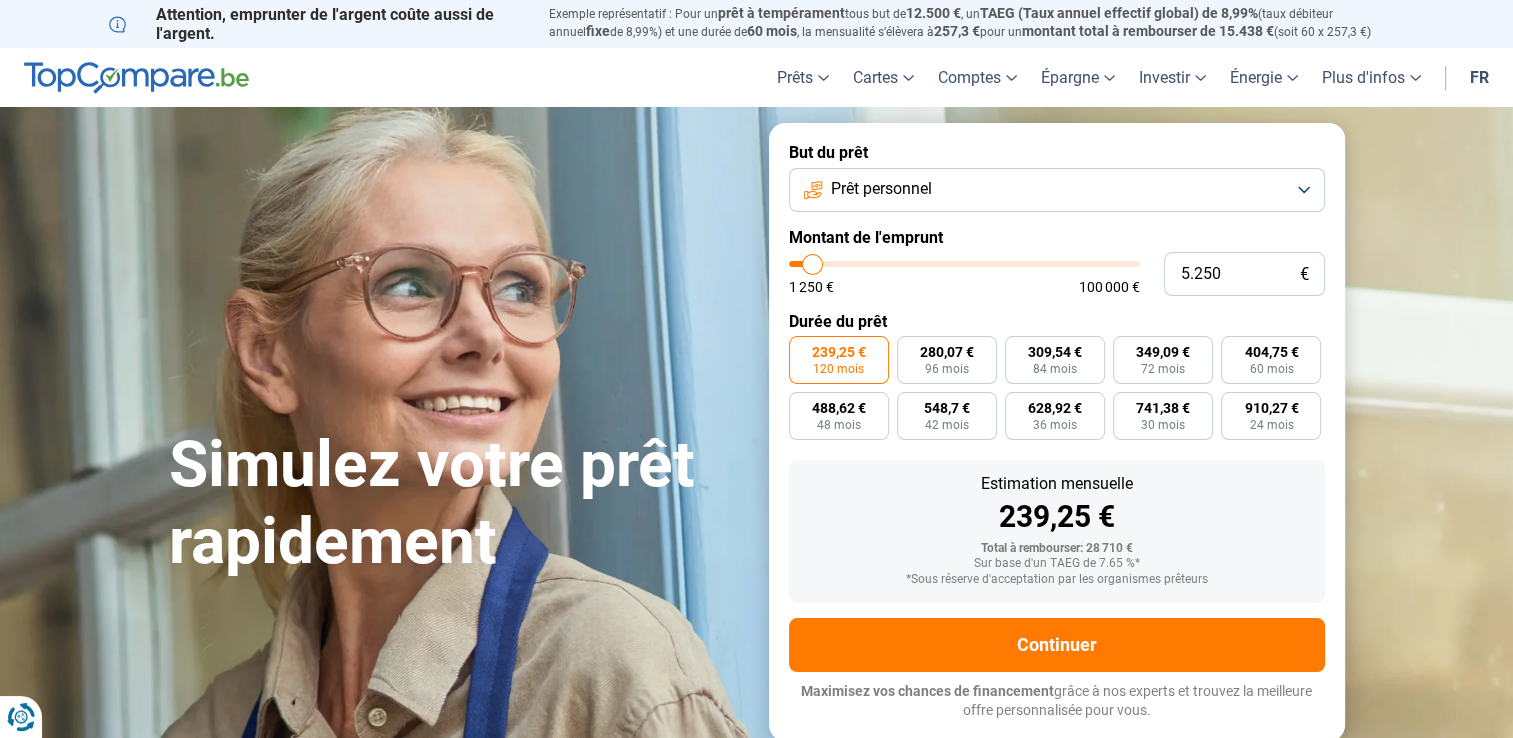 type on "5250" 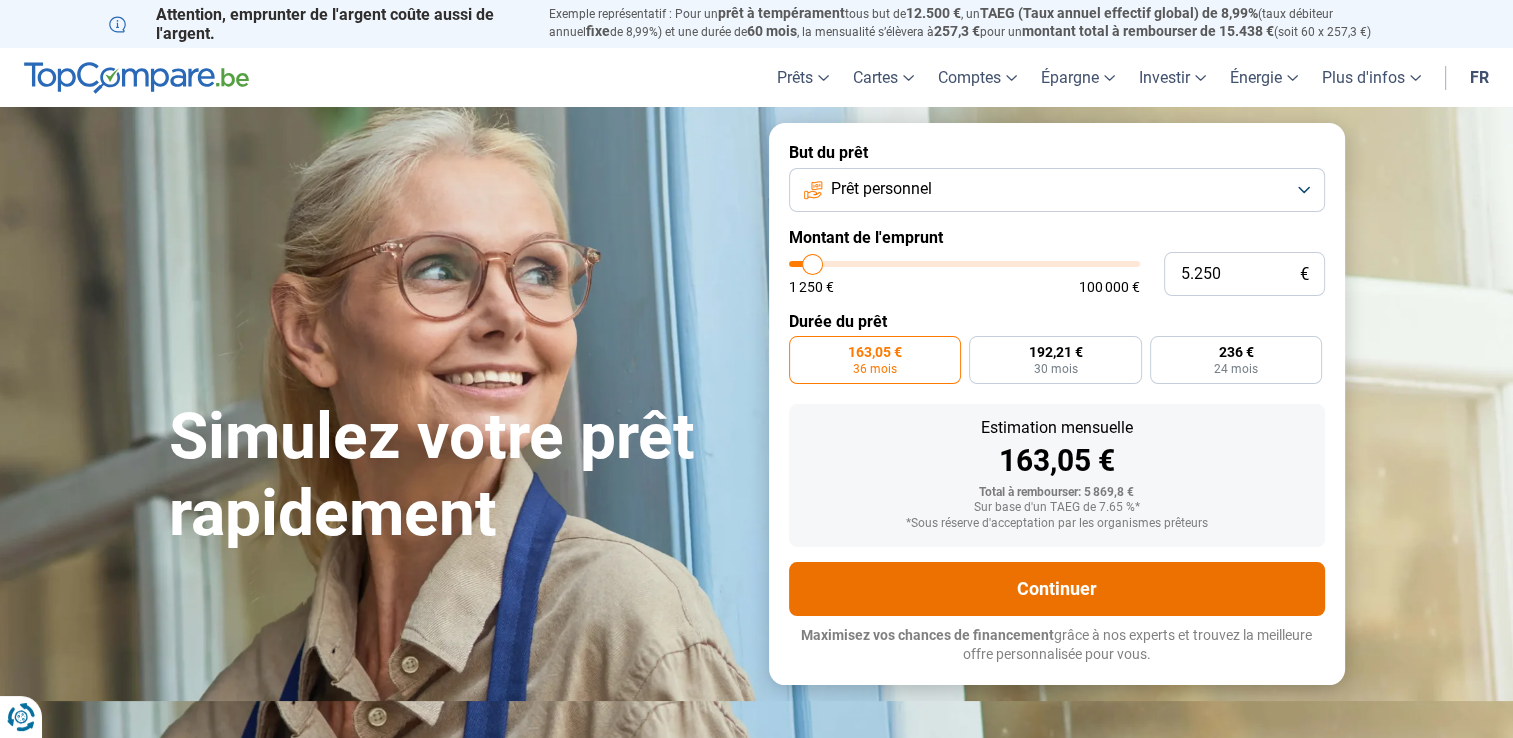 click on "Continuer" at bounding box center (1057, 589) 